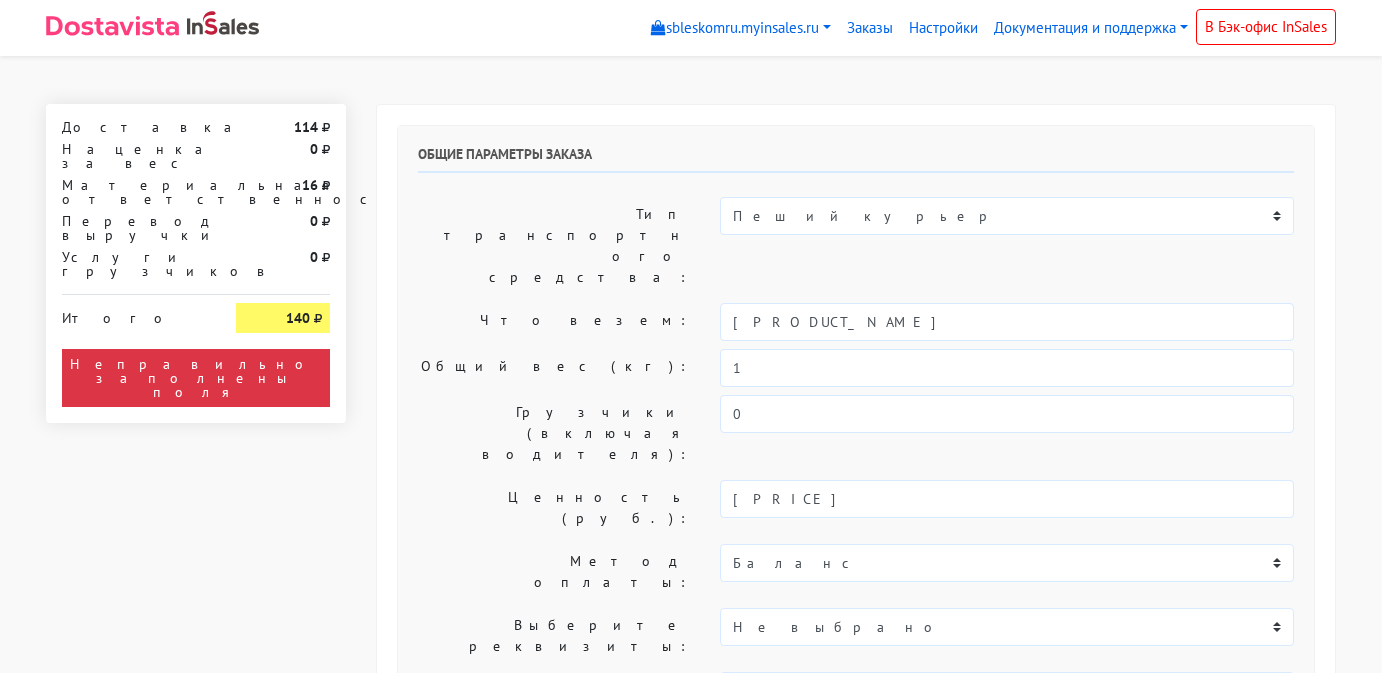 select on "11:00" 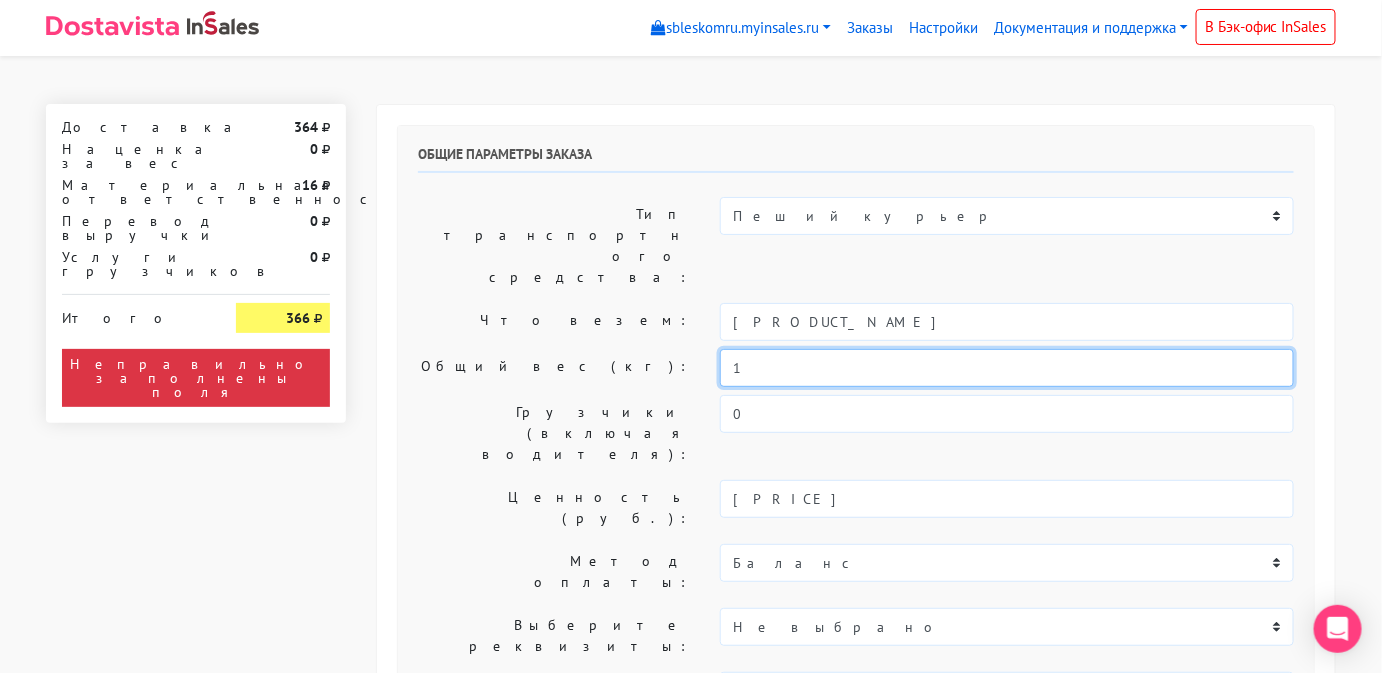 click on "1" at bounding box center (1007, 368) 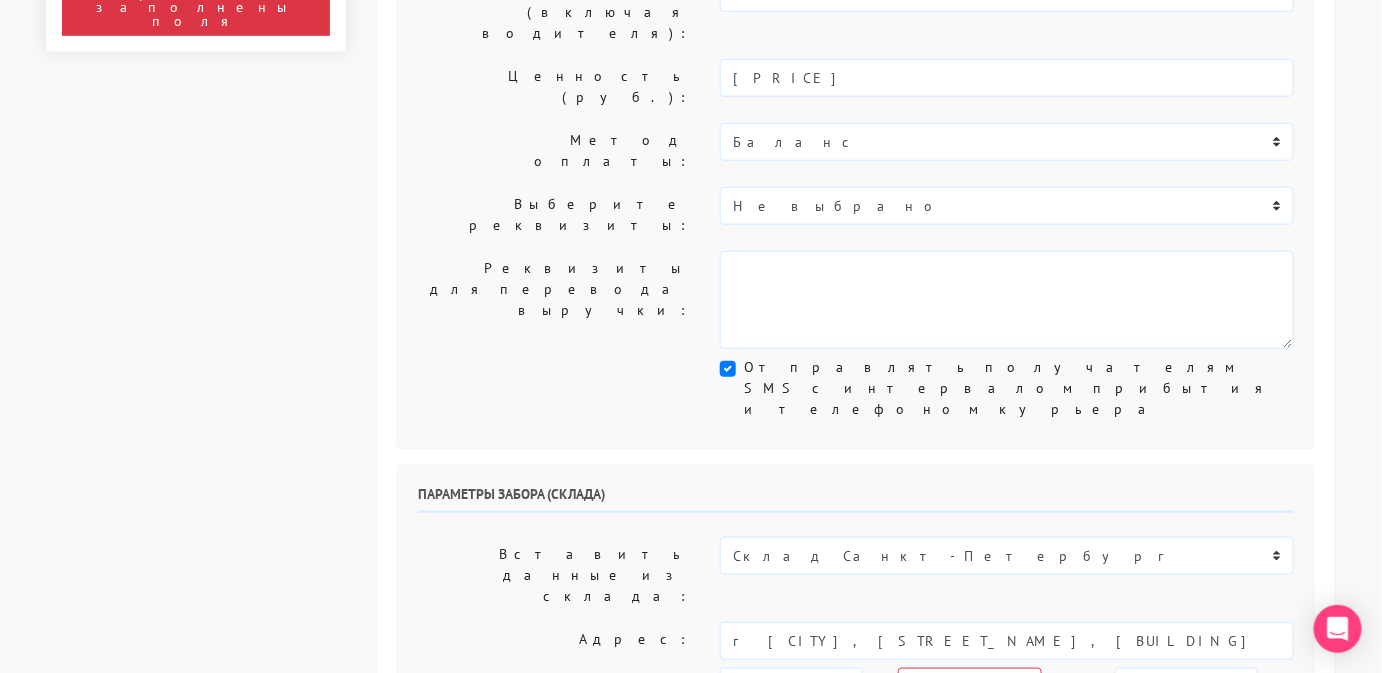 scroll, scrollTop: 415, scrollLeft: 0, axis: vertical 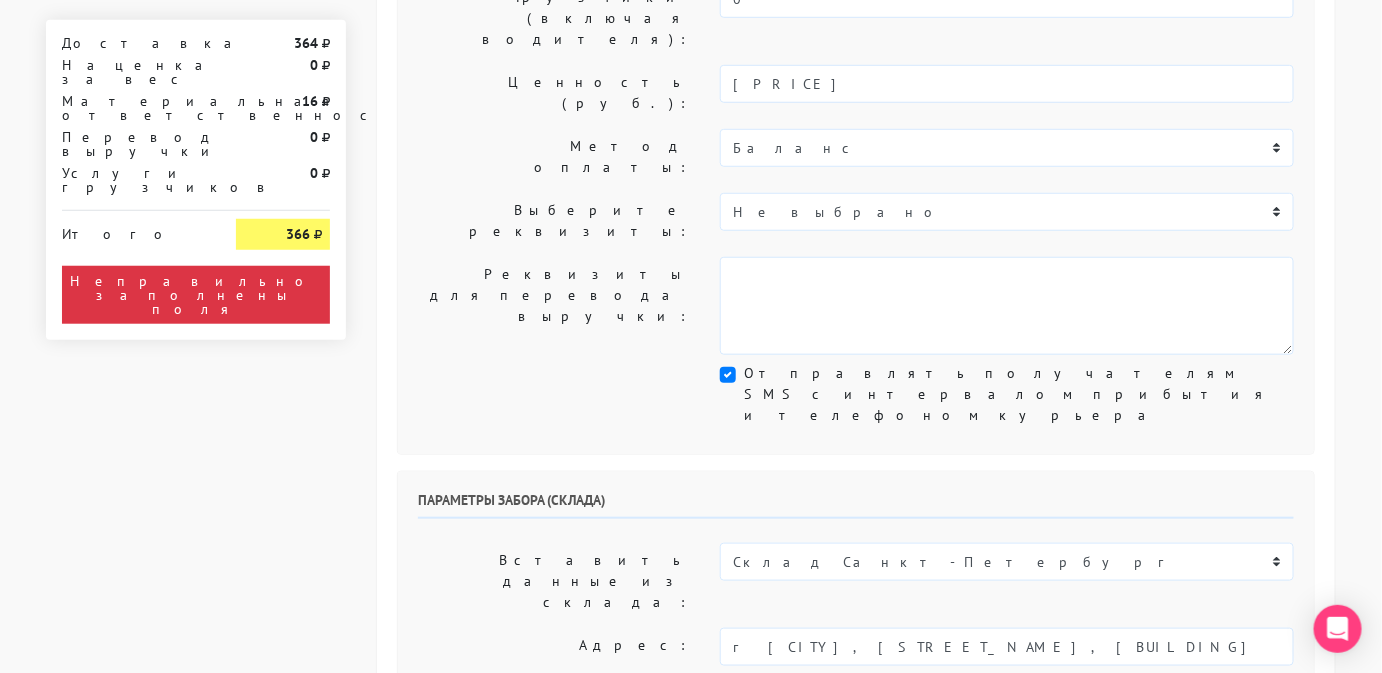 type on "0,5" 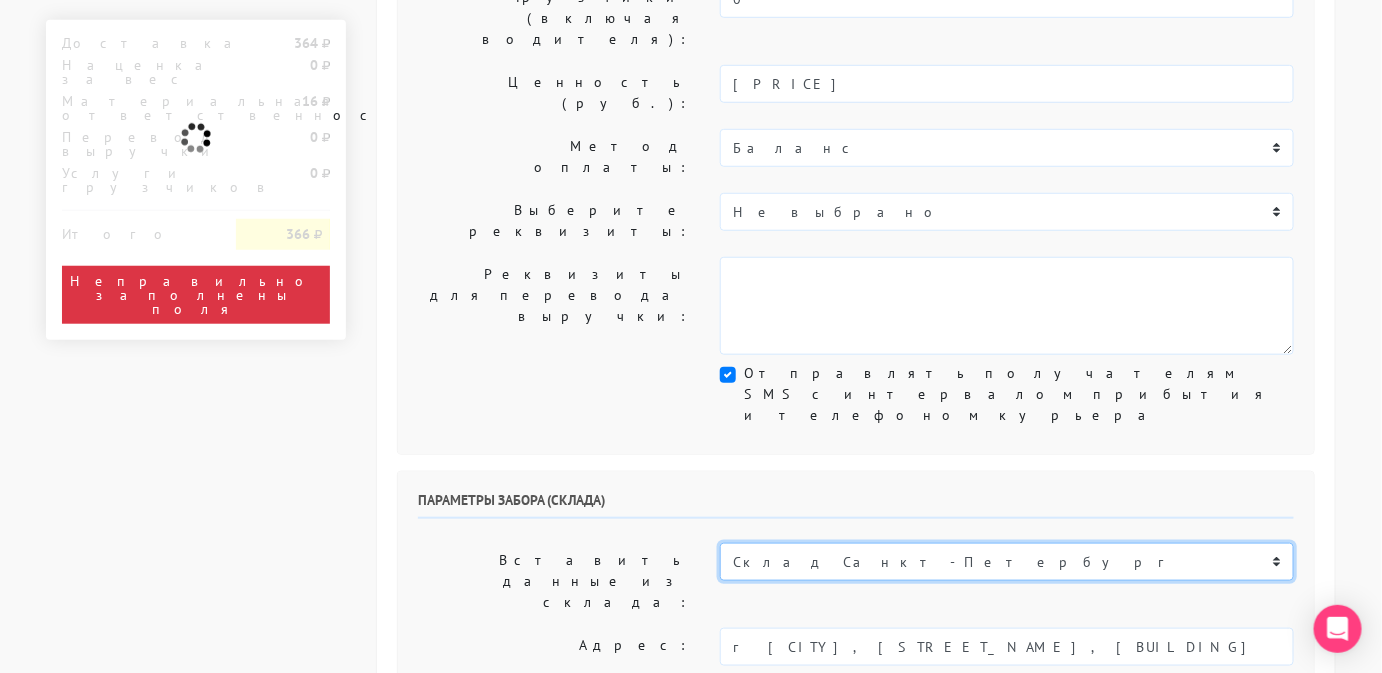 click on "Склад [CITY]
Склад [CITY]
[CITY].[STREET_NAME]
Склад [CITY]" at bounding box center [1007, 562] 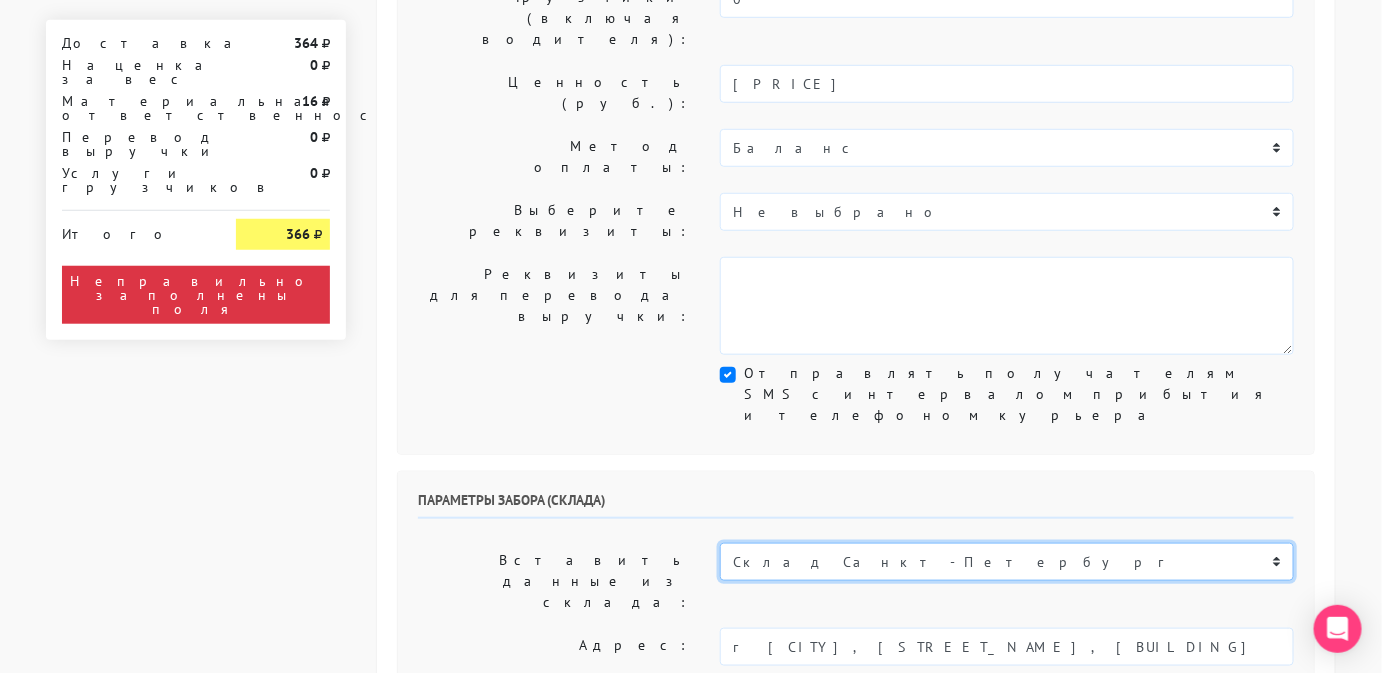 click on "Склад [CITY]
Склад [CITY]
[CITY].[STREET_NAME]
Склад [CITY]" at bounding box center (1007, 562) 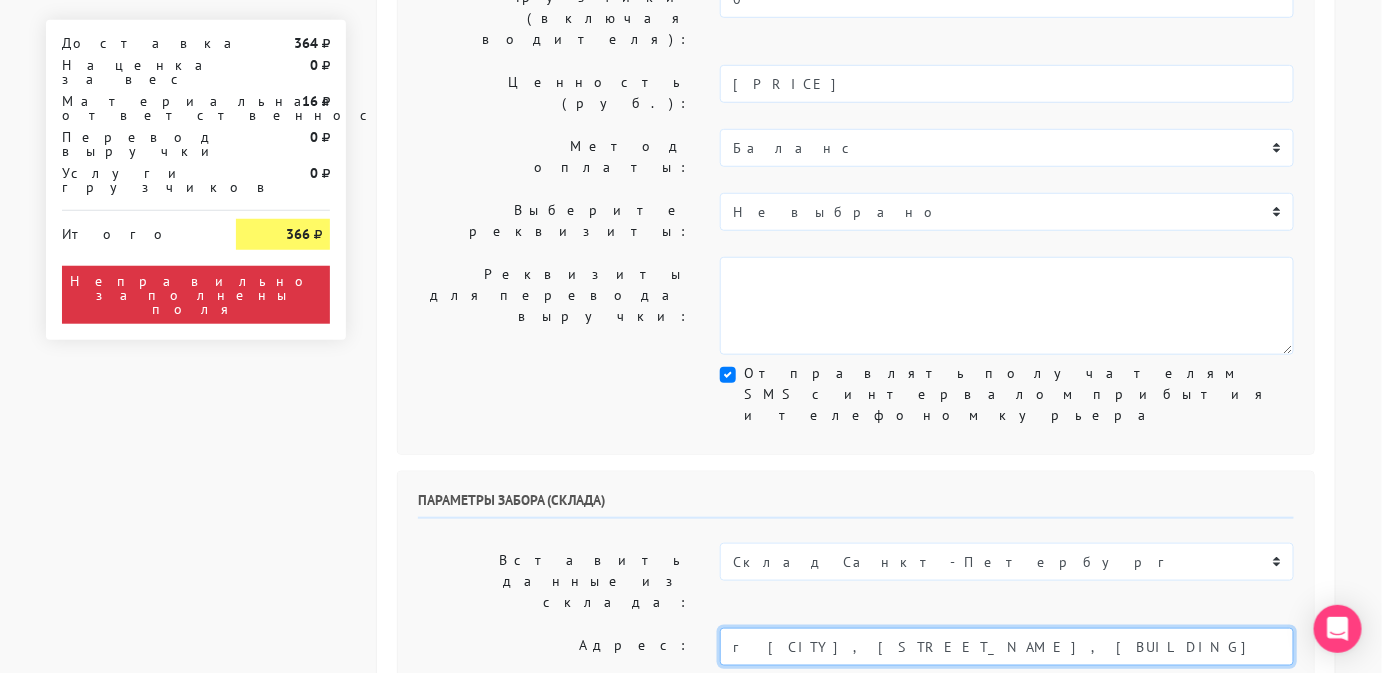 click on "г [CITY], [STREET_NAME], [BUILDING]" at bounding box center [1007, 647] 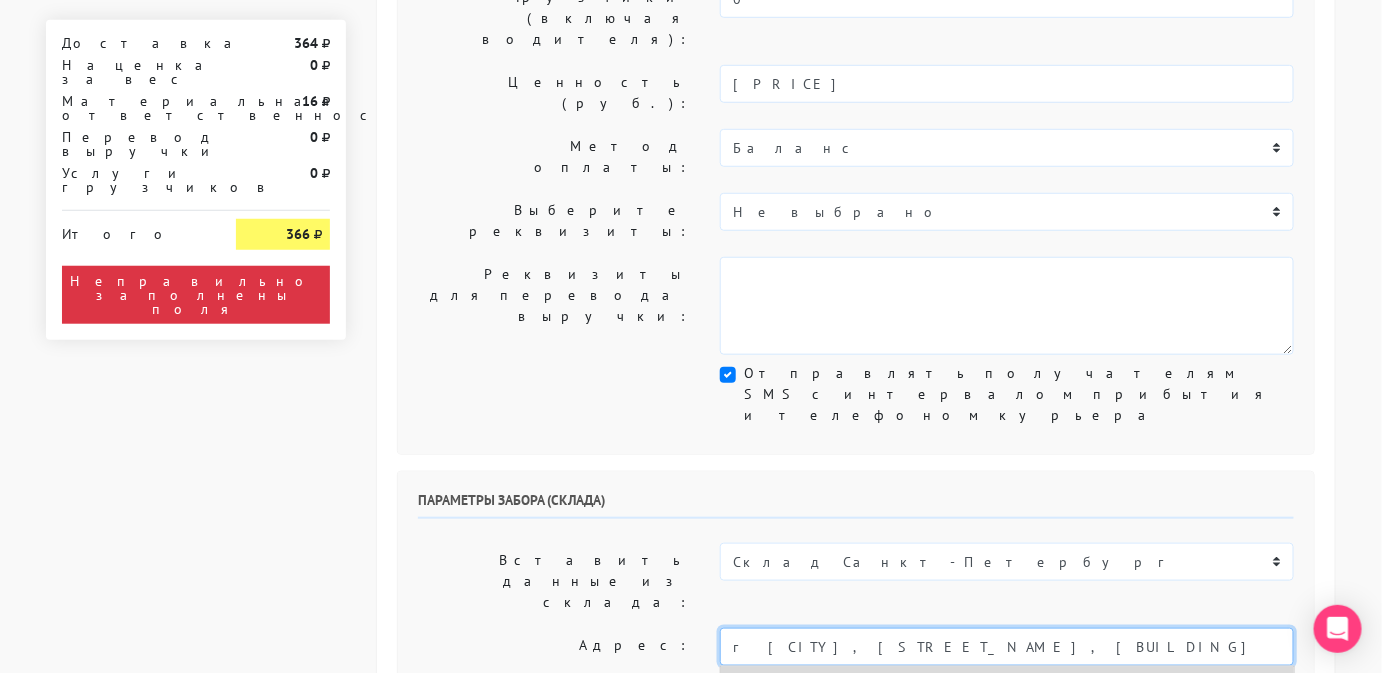 click on "[CITY], [STREET_NAME] [BUILDING] / [STREET_NAME], [NUMBER]" at bounding box center [1007, 680] 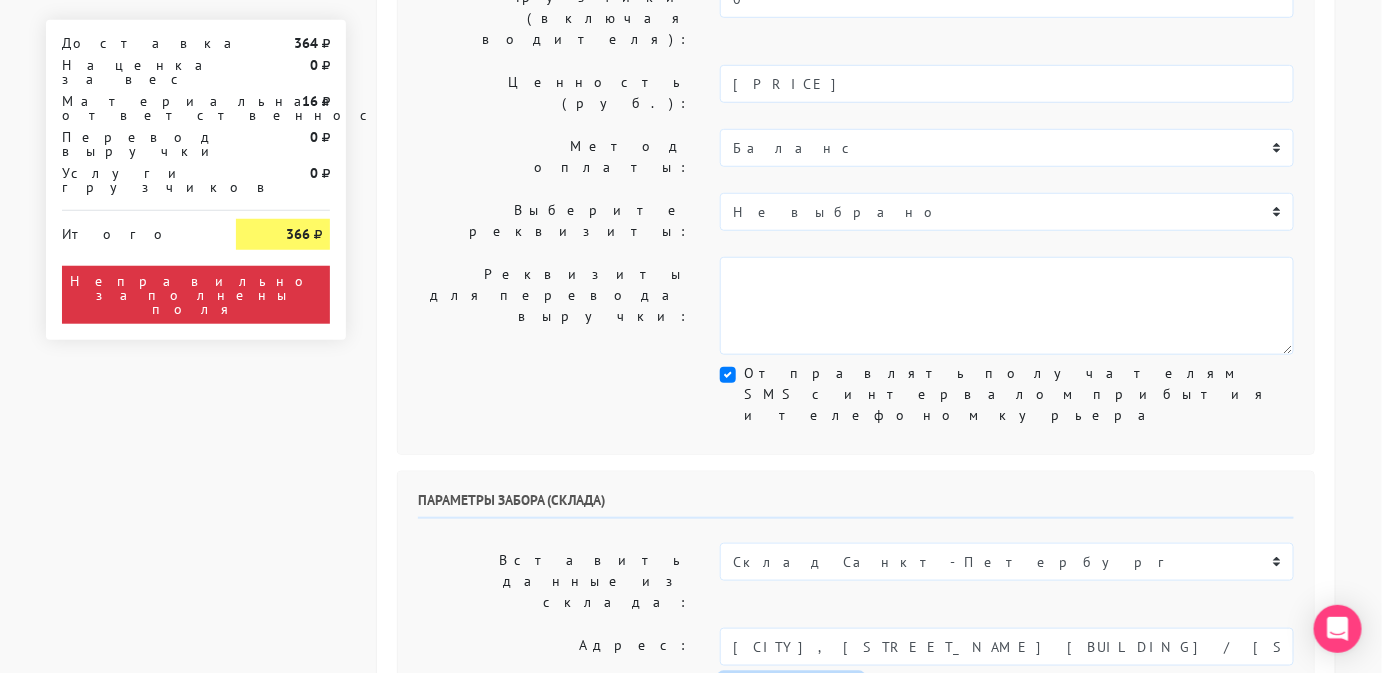click on "сегодня
завтра
[DATE]
[DATE]
[DATE]
[DATE]
[DATE]
[DATE]
[DATE]" at bounding box center (791, 693) 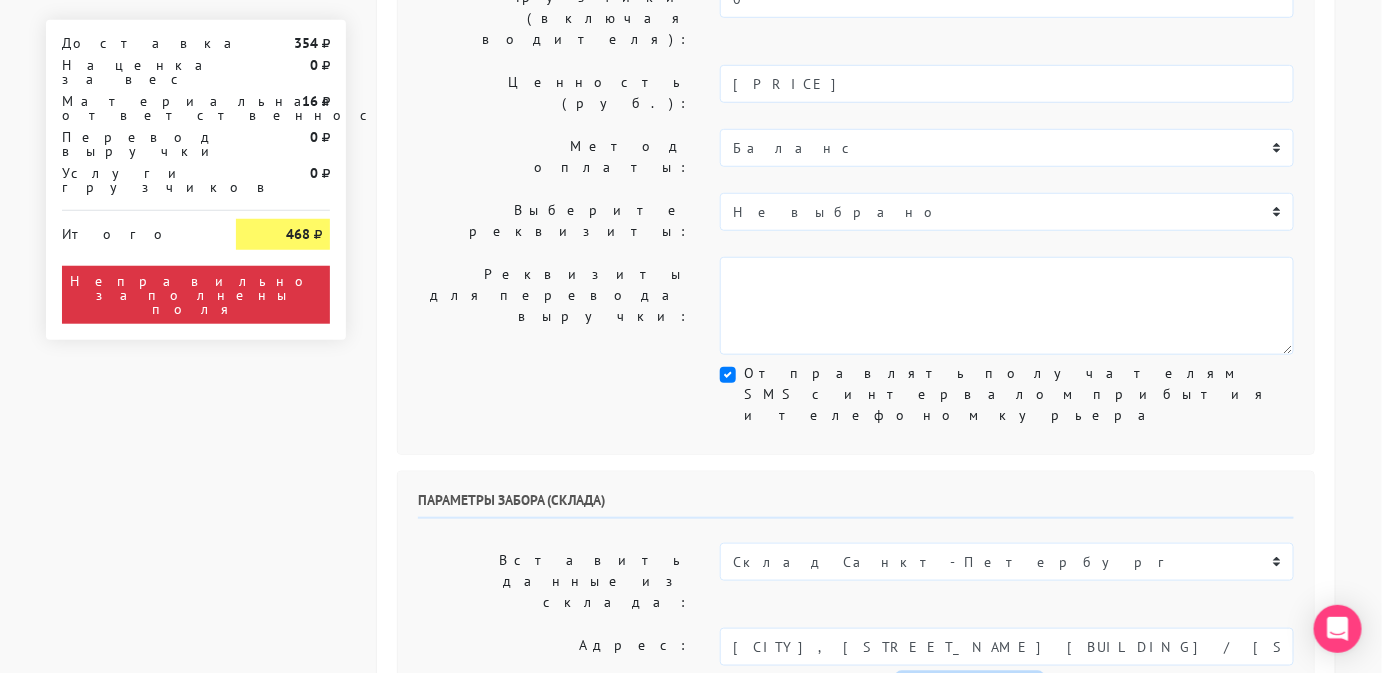 click on "00:00
00:30
01:00
01:30
02:00
02:30
03:00
03:30
04:00 04:30 05:00 05:30 06:00 06:30 07:00 07:30 08:00" at bounding box center (969, 693) 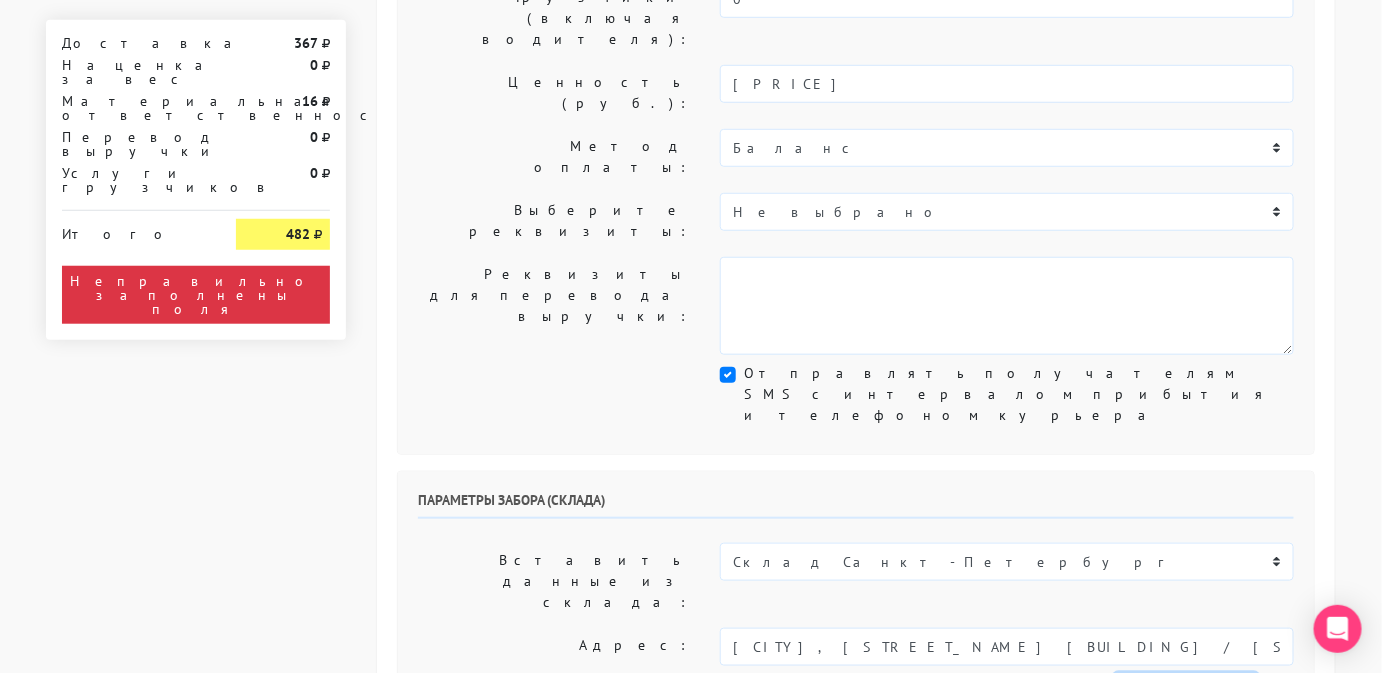 click on "00:00
00:30
01:00
01:30
02:00
02:30
03:00
03:30
04:00 04:30 05:00 05:30 06:00 06:30 07:00 07:30 08:00" at bounding box center [1186, 693] 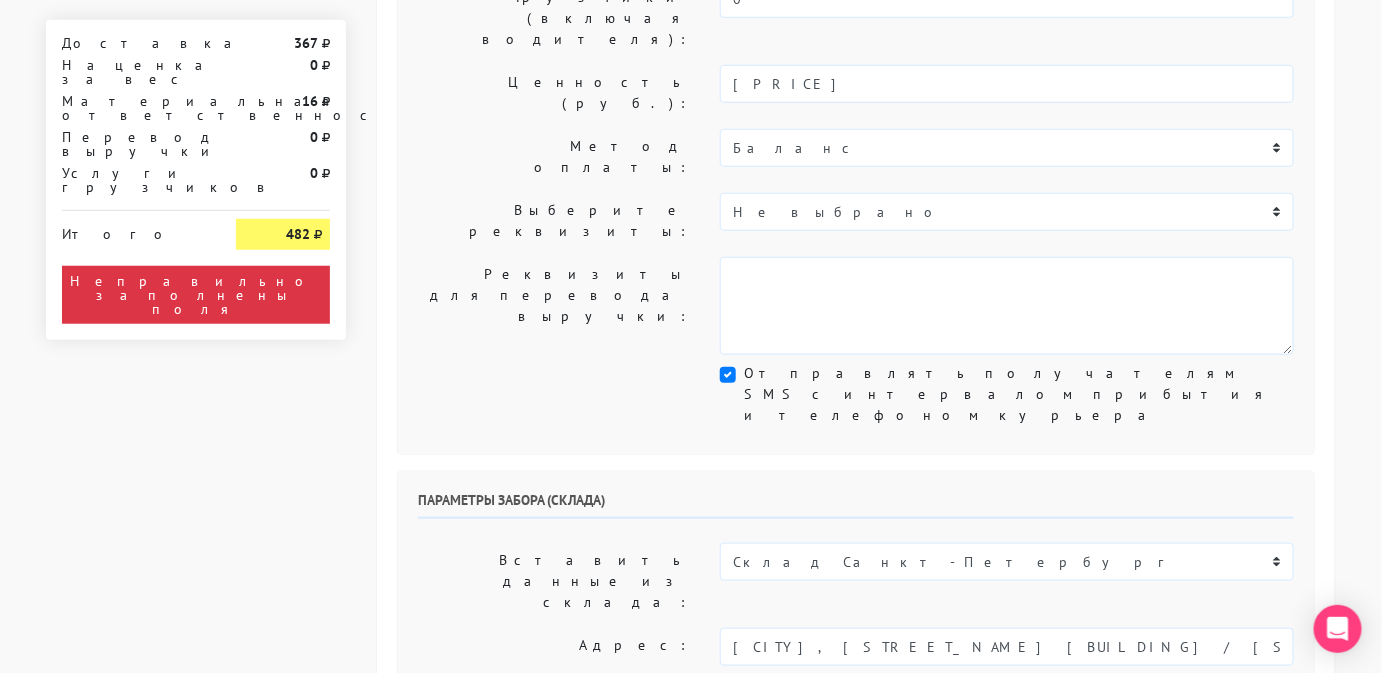 click on "[FIRST]" at bounding box center [861, 739] 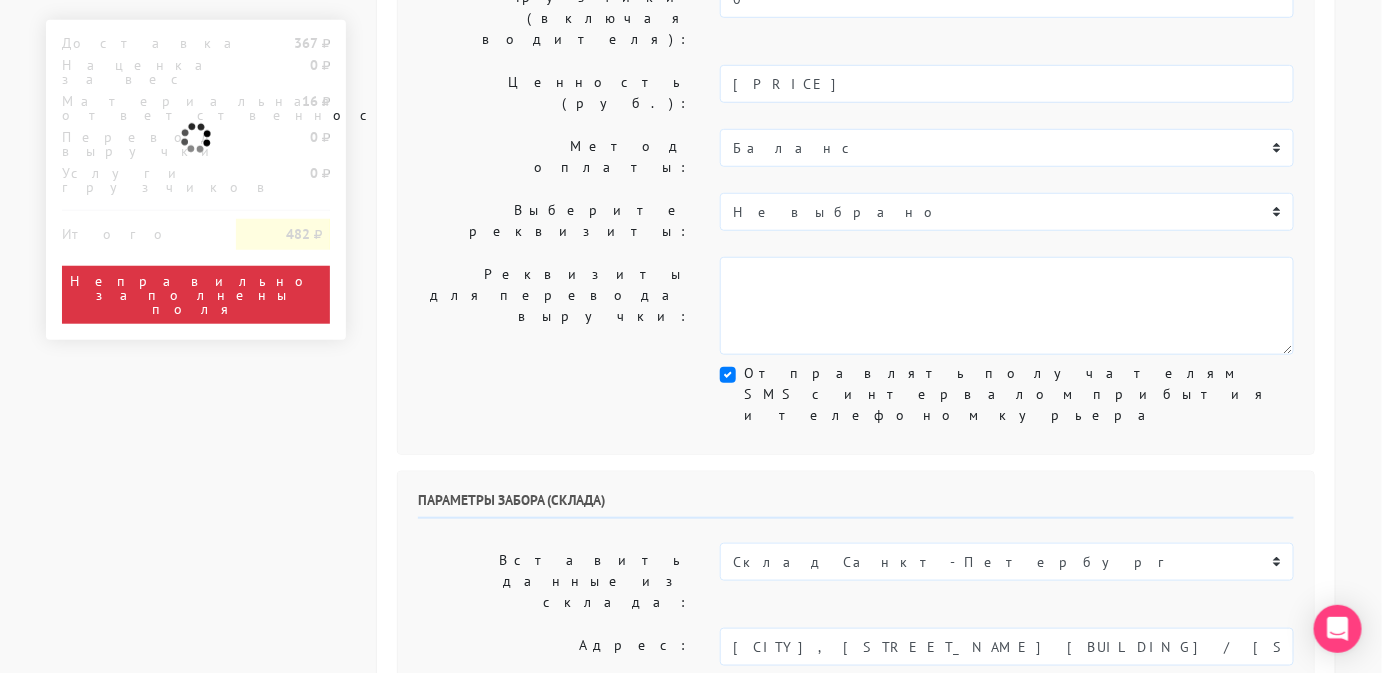 click on "[PHONE]" at bounding box center [1152, 739] 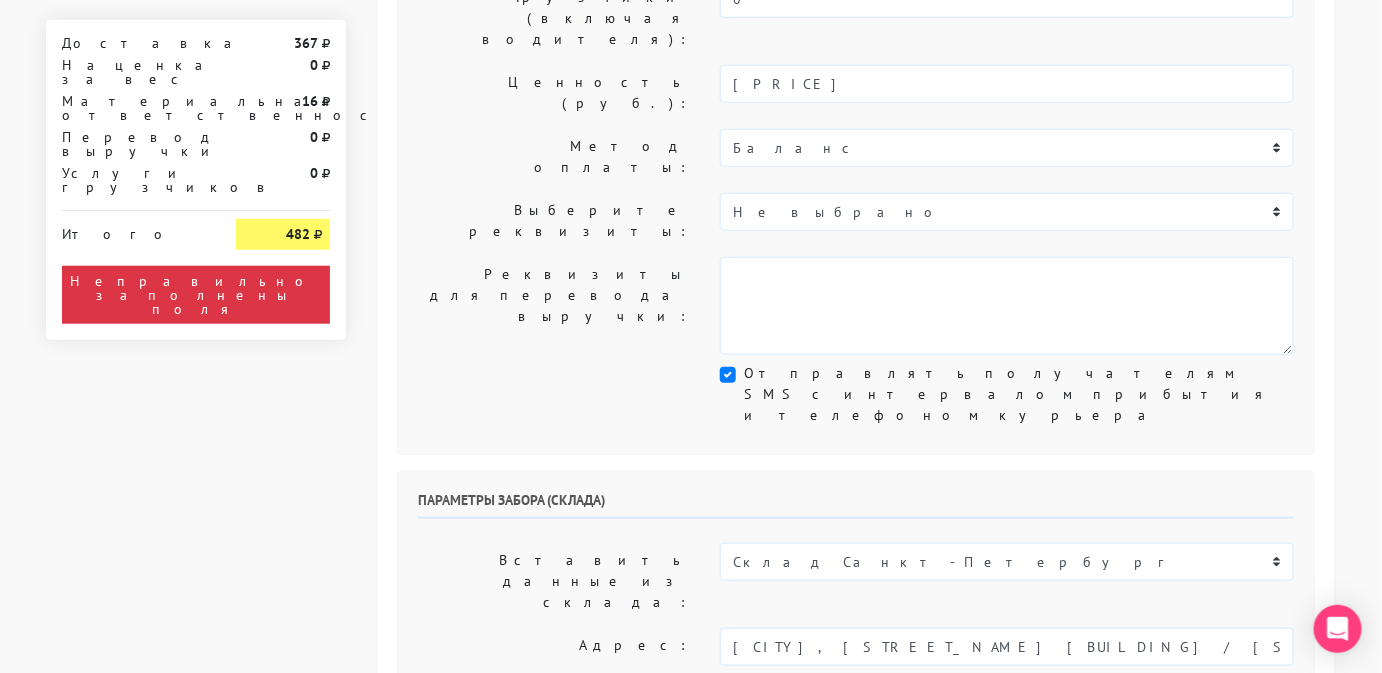 click on "[PHONE]" at bounding box center [1152, 739] 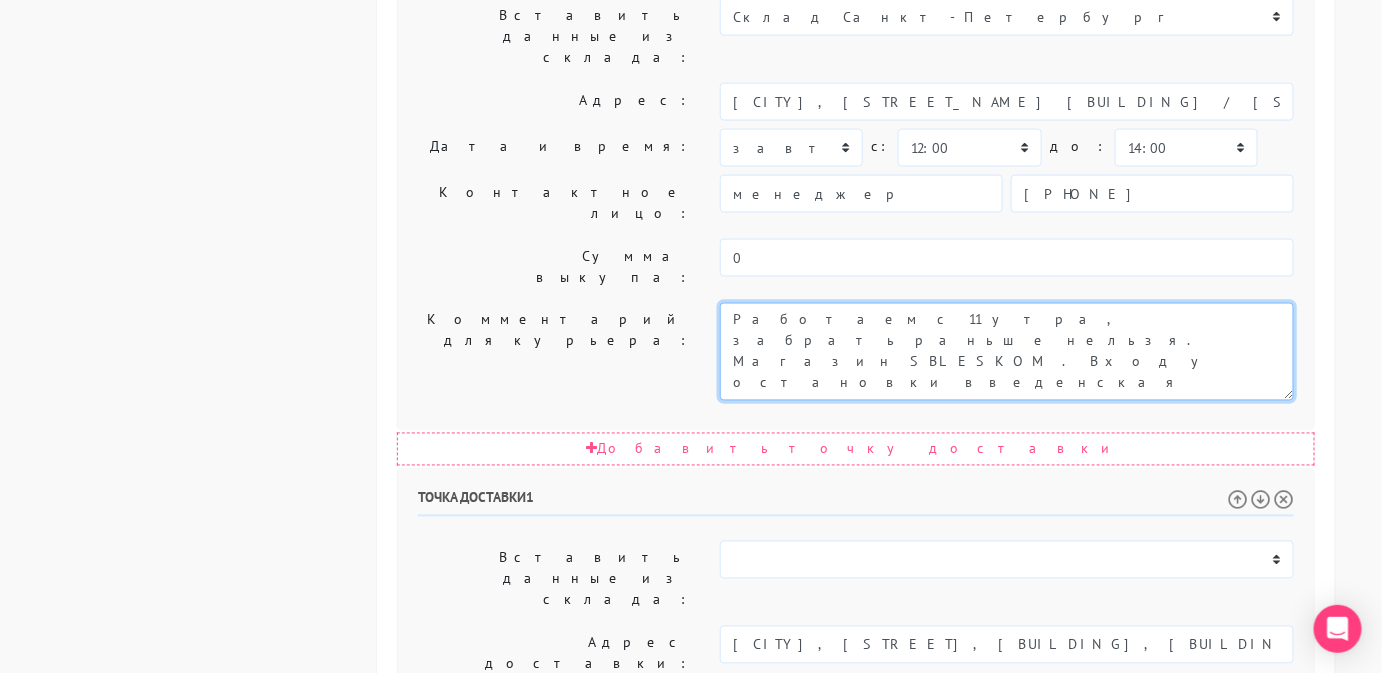 scroll, scrollTop: 962, scrollLeft: 0, axis: vertical 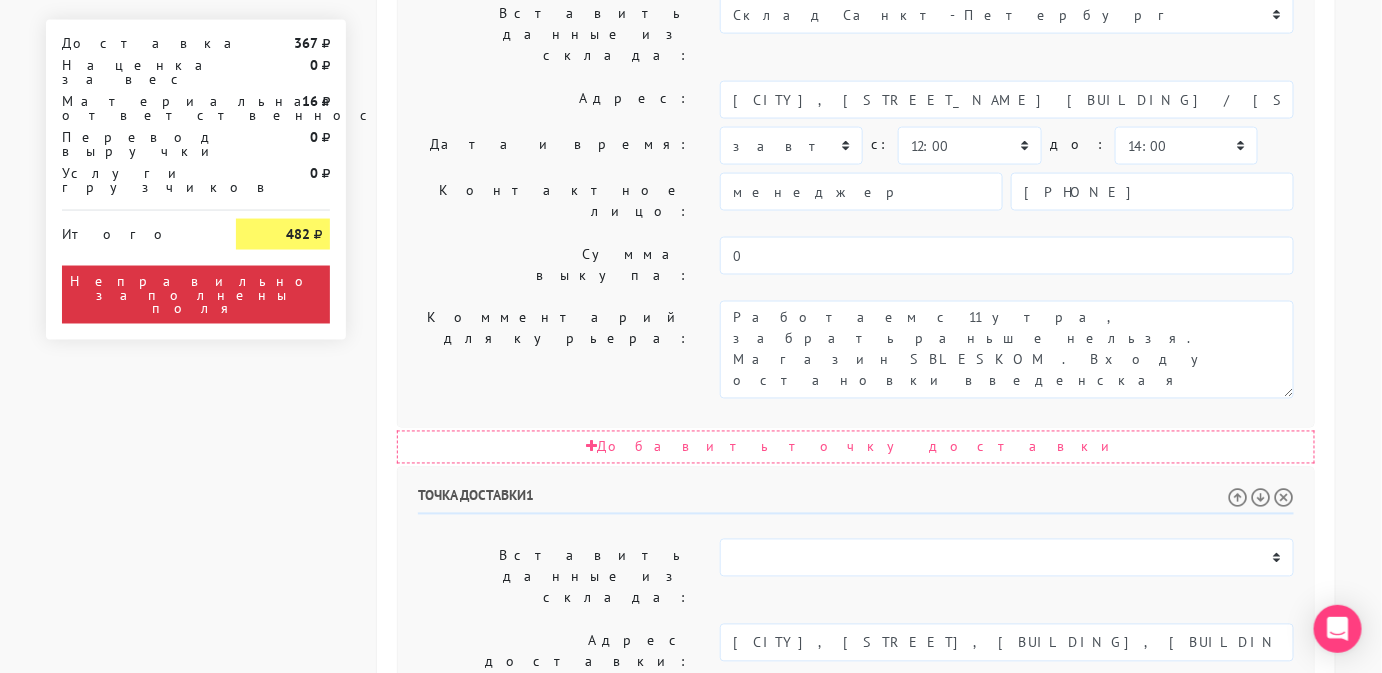 click on "сегодня
завтра
[DATE]
[DATE]
[DATE]
[DATE]
[DATE]
[DATE] [DATE] [DATE] [DATE] [DATE]" at bounding box center (791, 707) 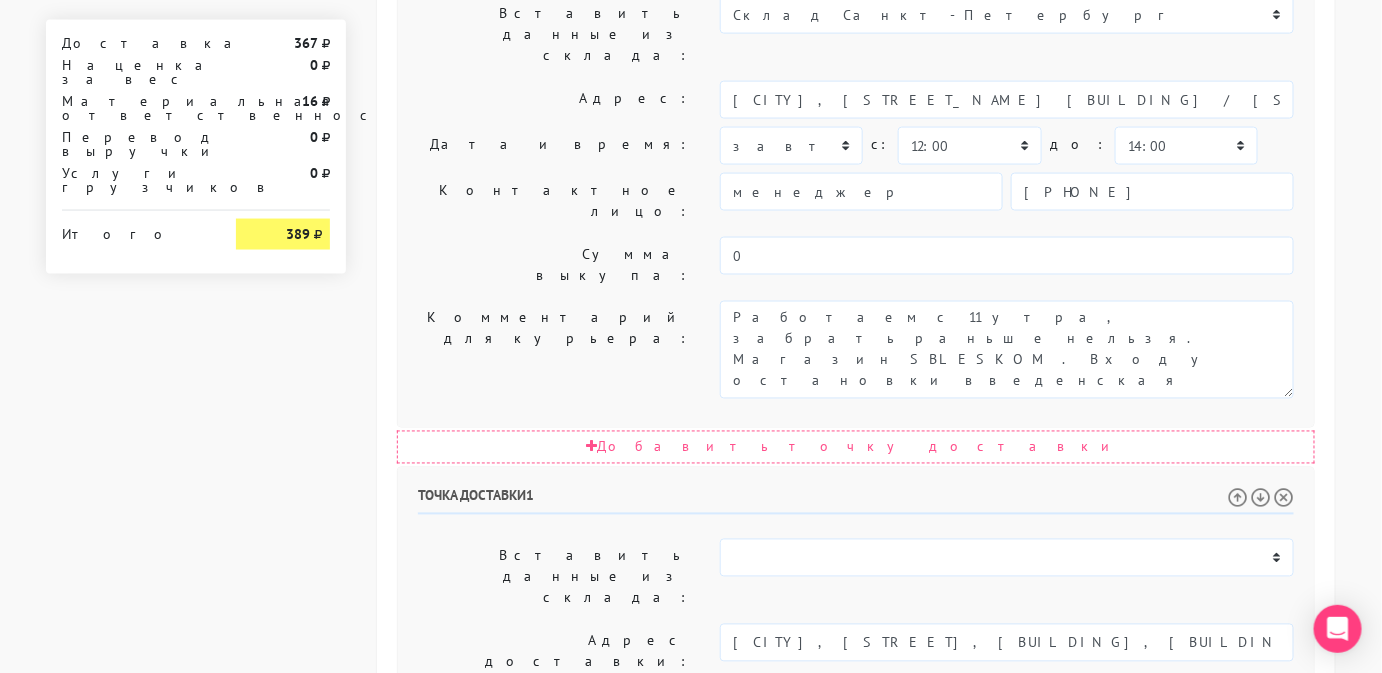 click on "00:00
00:30
01:00
01:30
02:00
02:30
03:00
03:30 04:00 04:30 05:00 05:30 06:00 06:30 07:00 07:30 08:00 08:30 09:00" at bounding box center (969, 707) 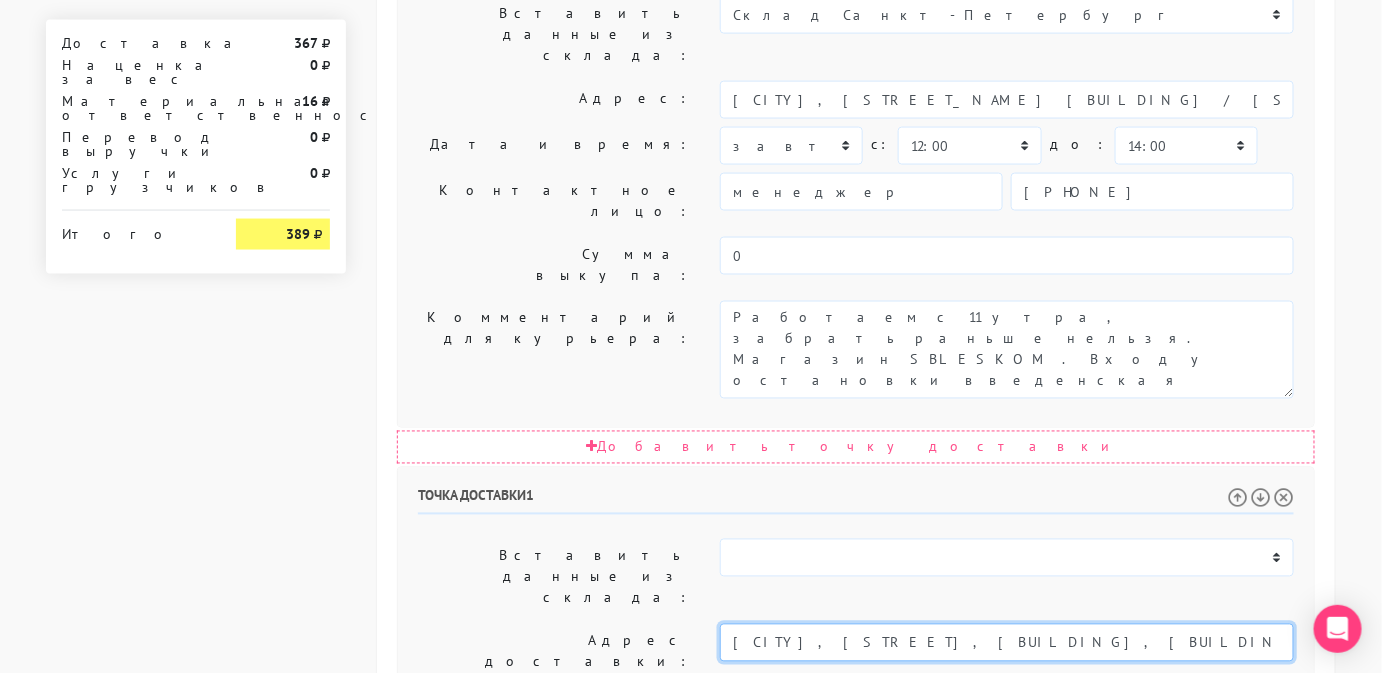 click on "[CITY], [STREET], [BUILDING], [BUILDING_PART], [APARTMENT].[FLOOR], [ENTRANCE] [ENTRANCE_NUMBER]." at bounding box center (1007, 643) 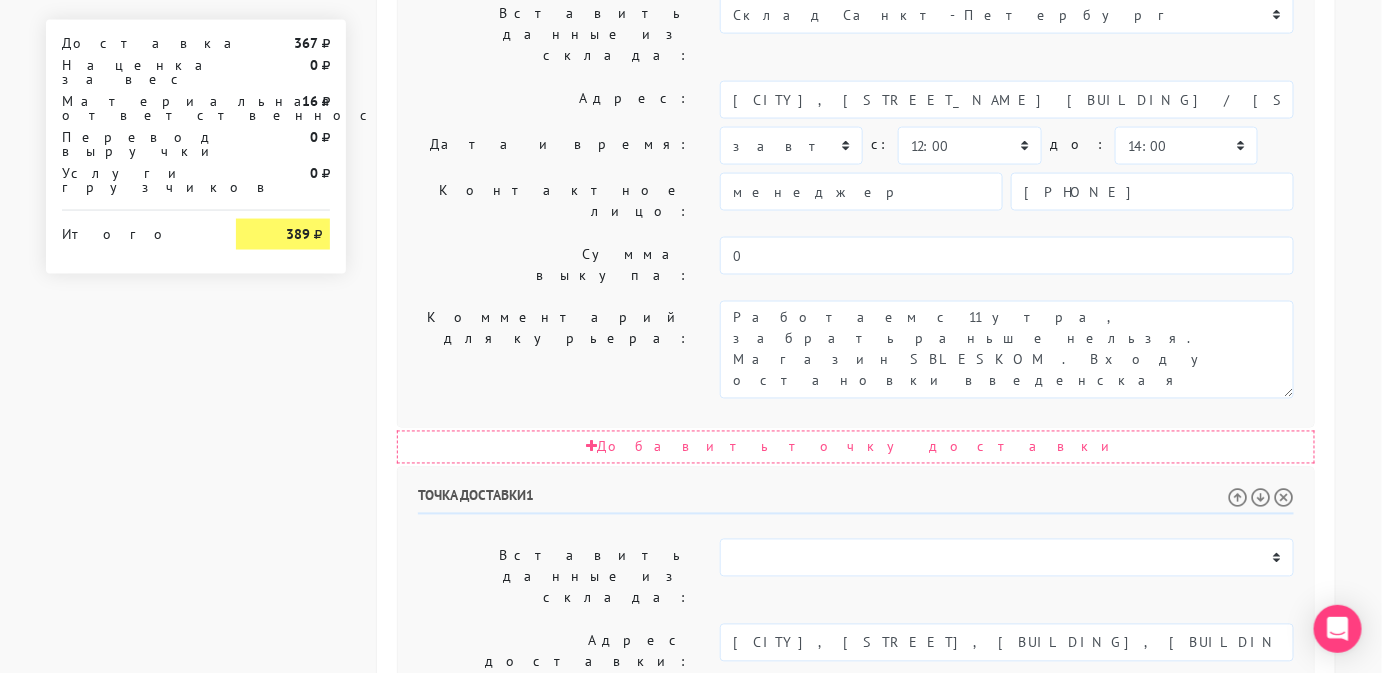 click on "Позвонить получателю за 1 час. Доставка с 11 до 15" at bounding box center [1007, 829] 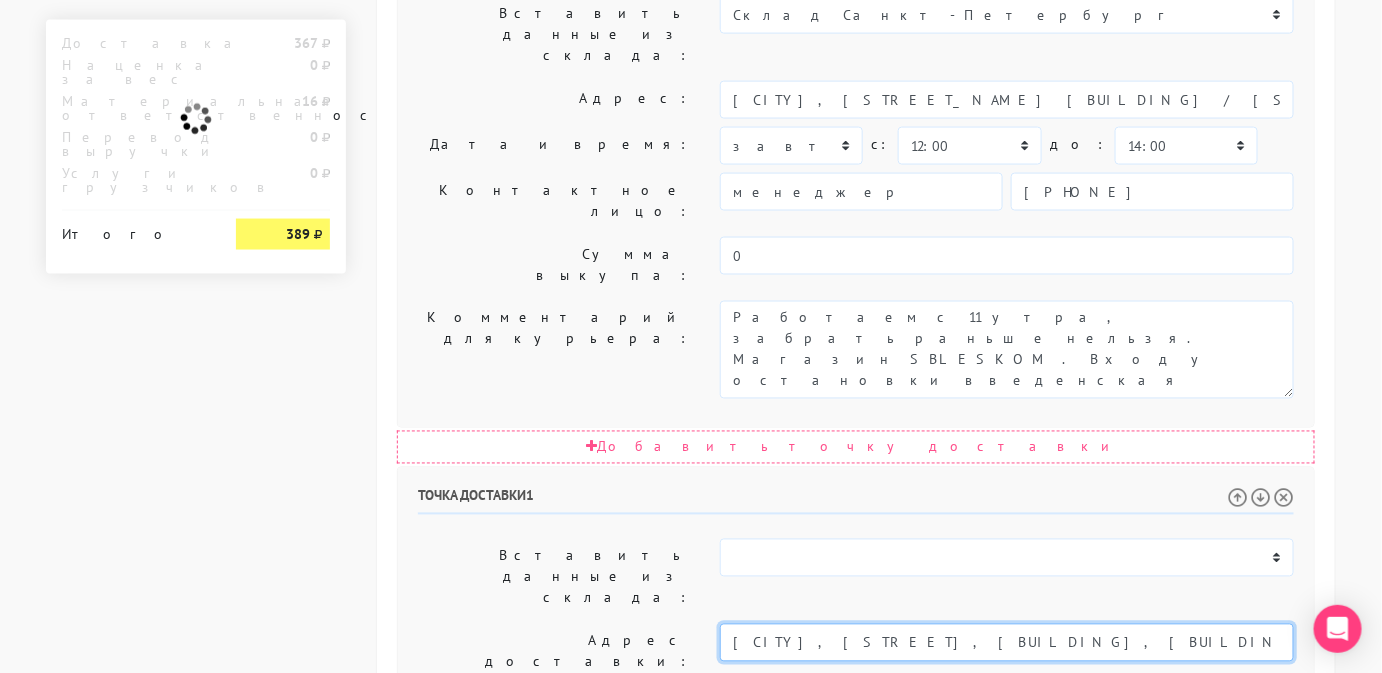 click on "[CITY], [STREET], [BUILDING], [BUILDING_PART], [APARTMENT].[FLOOR], [ENTRANCE] [ENTRANCE_NUMBER]." at bounding box center [1007, 643] 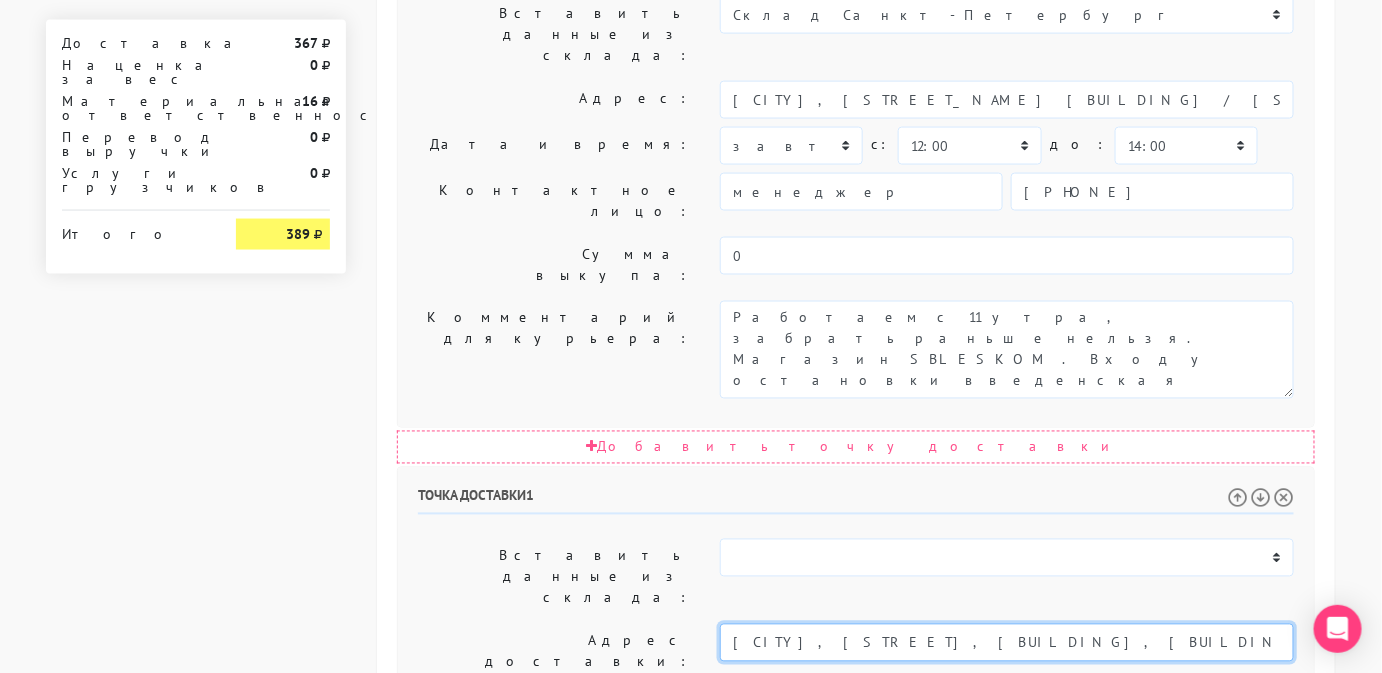 click on "[CITY], [STREET], [BUILDING], [BUILDING_PART], [APARTMENT].[FLOOR], [ENTRANCE] [ENTRANCE_NUMBER]." at bounding box center (1007, 643) 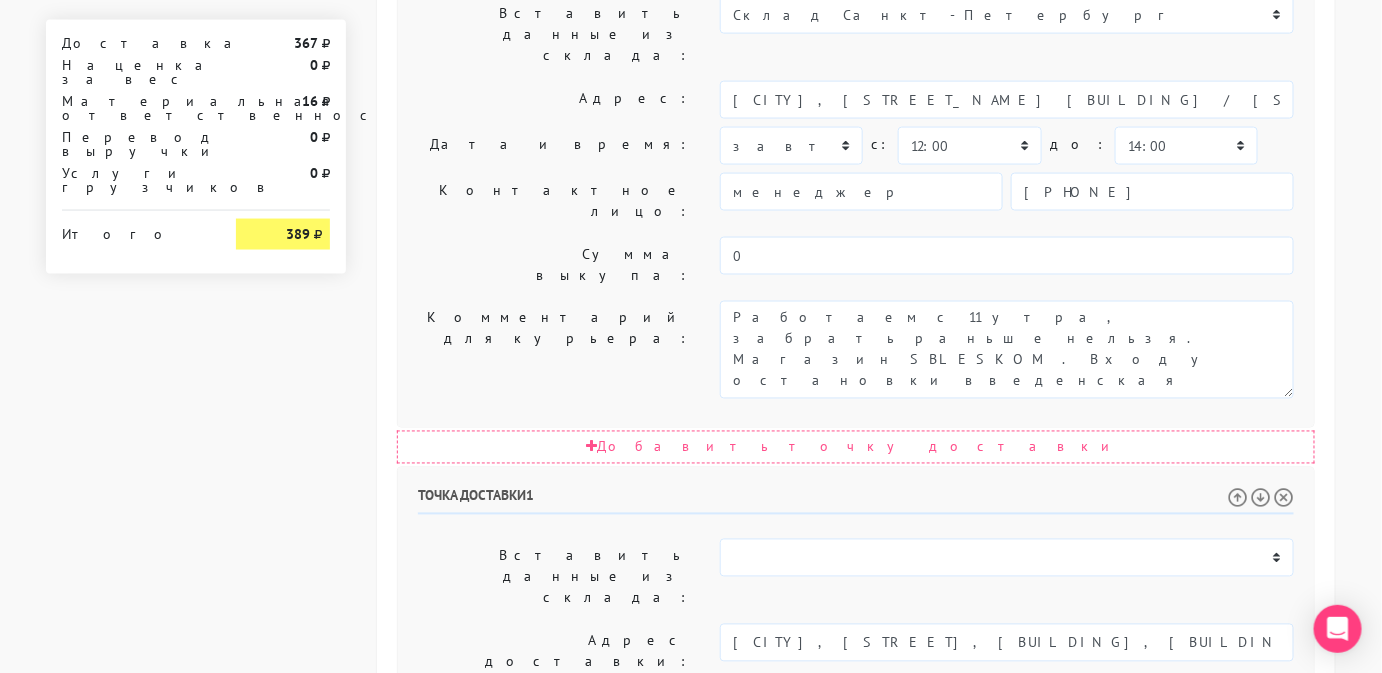 click on "Позвонить получателю за 1 час. Доставка с 11 до 15" at bounding box center [1007, 829] 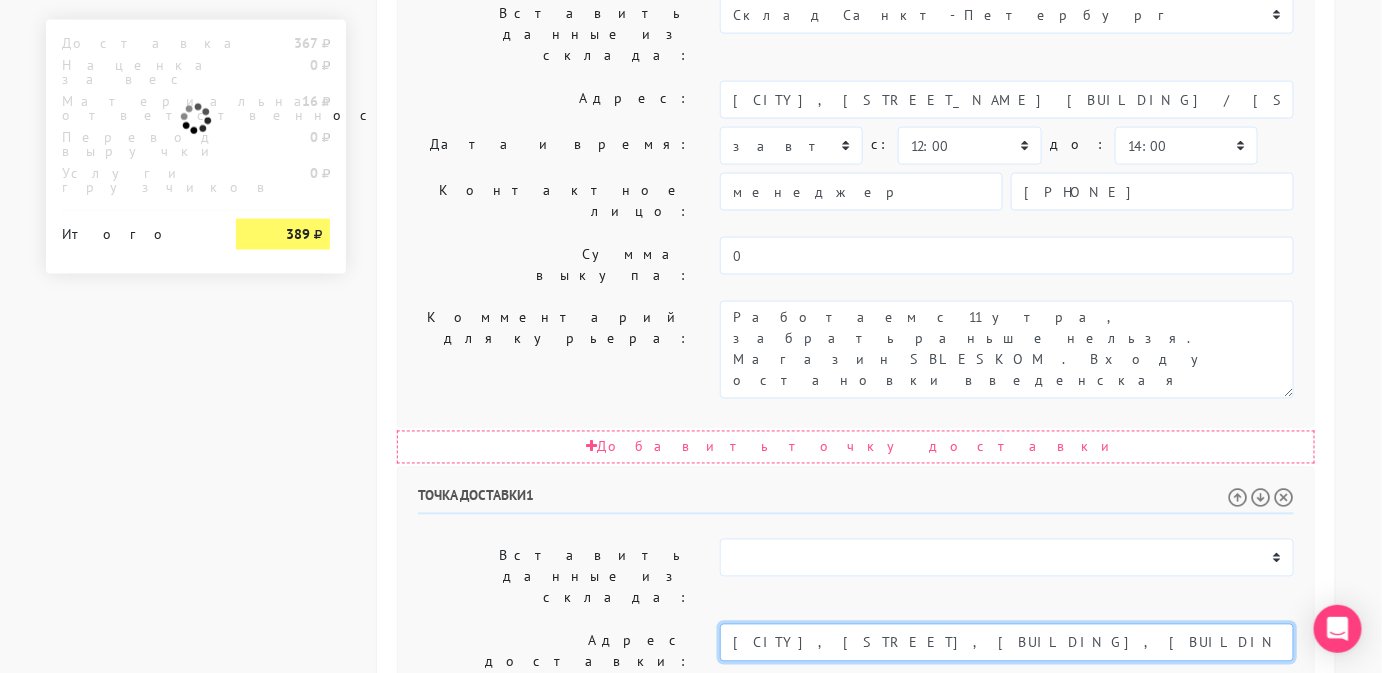 click on "[CITY], [STREET], [BUILDING], [BUILDING_PART], [APARTMENT].[FLOOR], [ENTRANCE] [ENTRANCE_NUMBER]." at bounding box center [1007, 643] 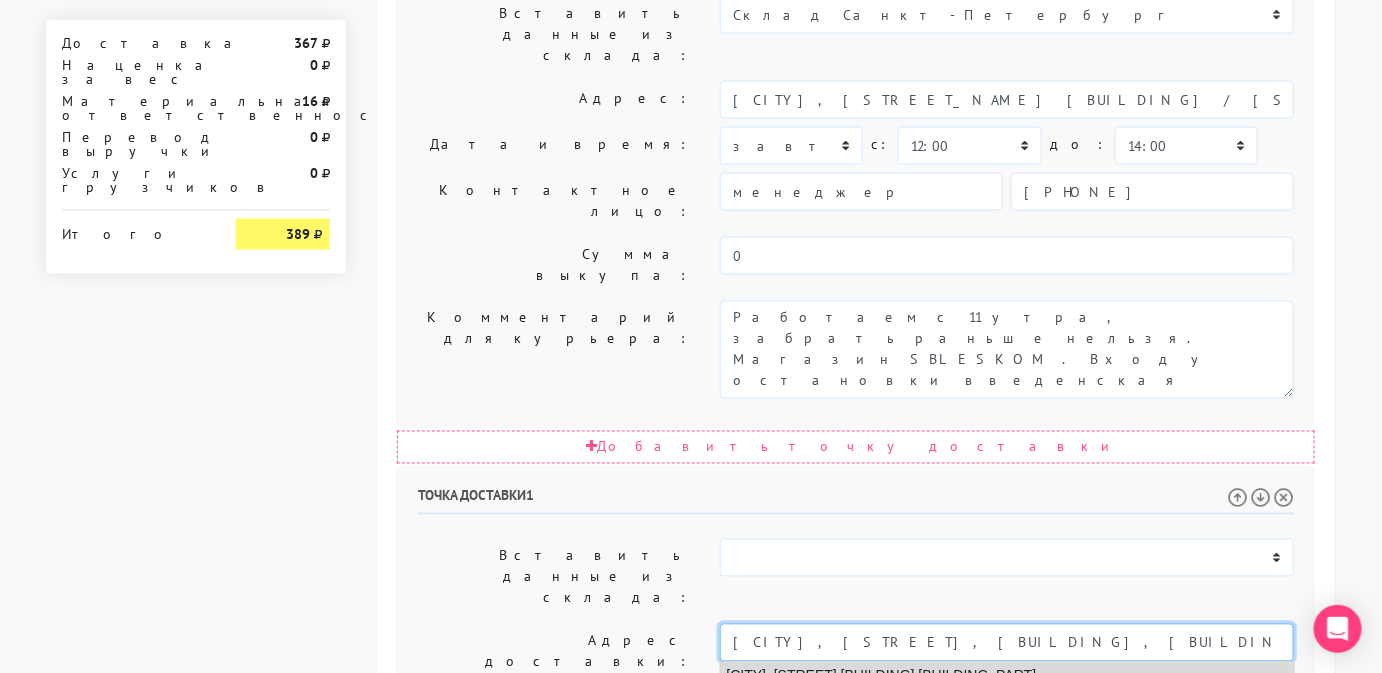 click on "[CITY], [STREET] [BUILDING] [BUILDING_PART]" at bounding box center (1007, 676) 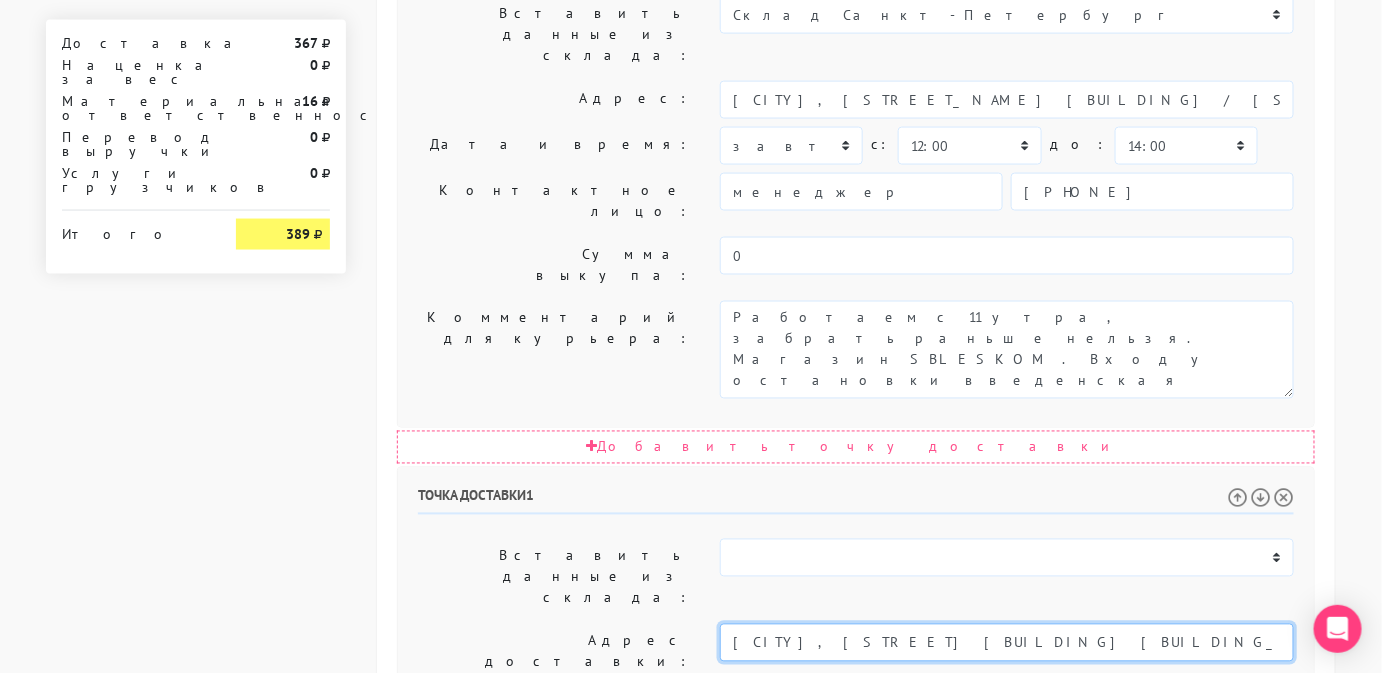 type on "[CITY], [STREET] [BUILDING] [BUILDING_PART]" 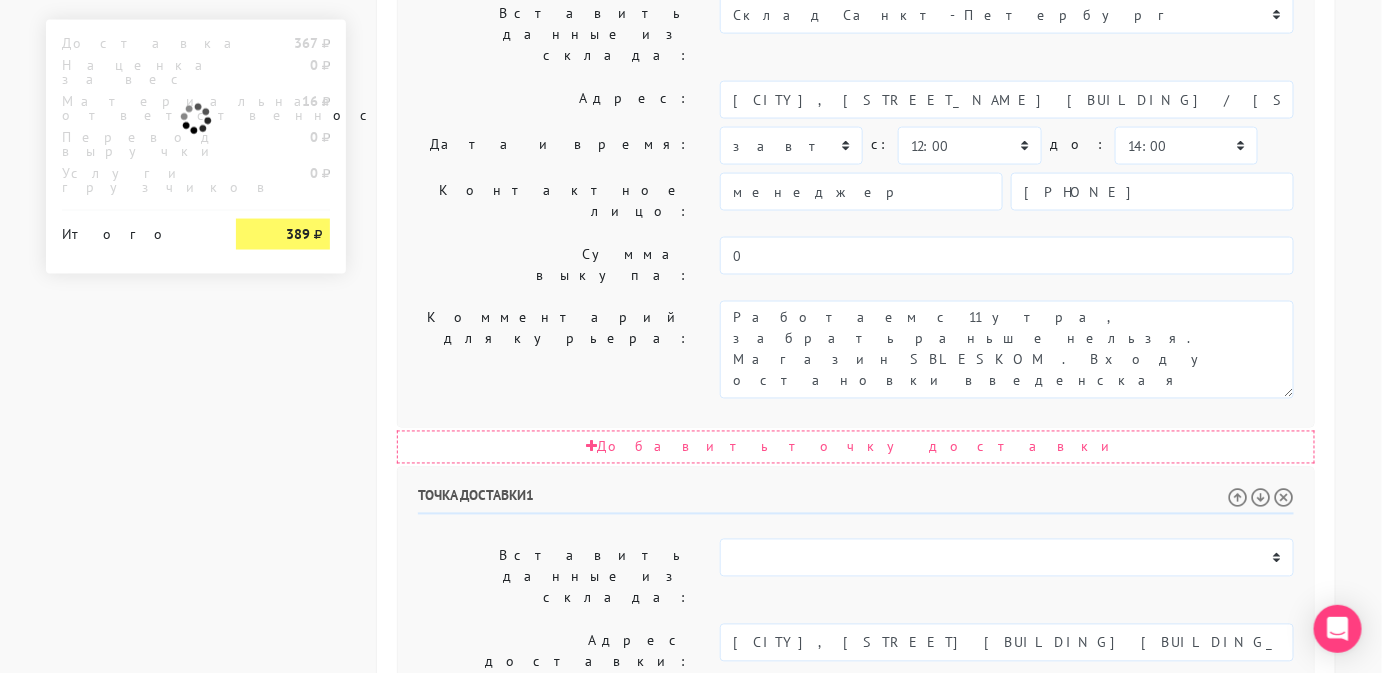click on "Позвонить получателю за 1 час. Доставка с 11 до 15" at bounding box center (1007, 829) 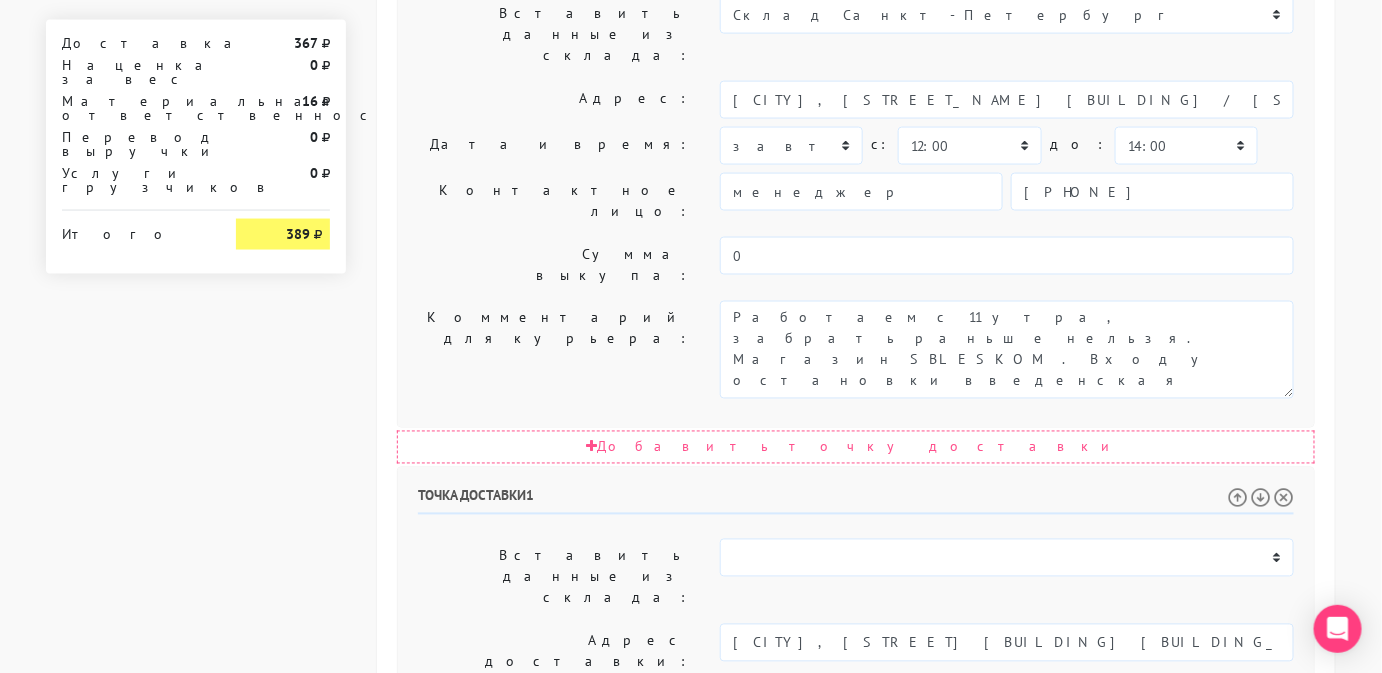 scroll, scrollTop: 1165, scrollLeft: 0, axis: vertical 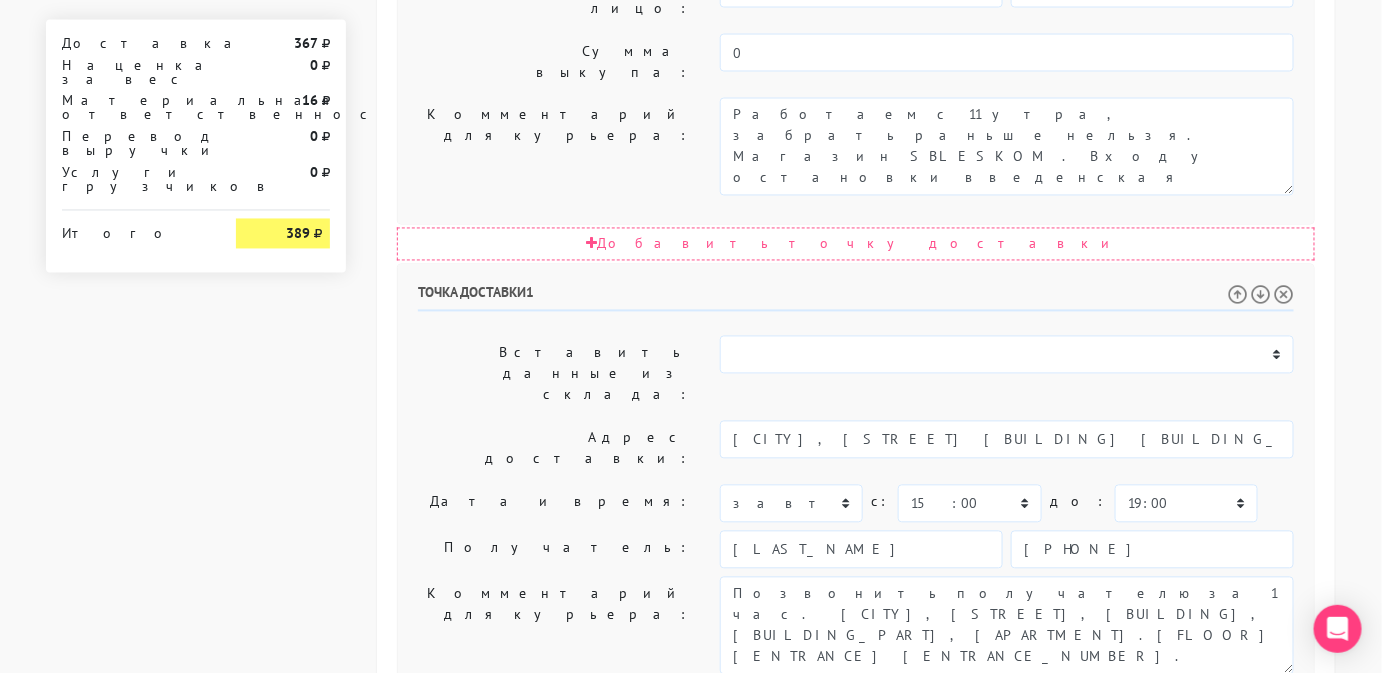 click on "Создать заказ в Dostavista" at bounding box center [501, 1033] 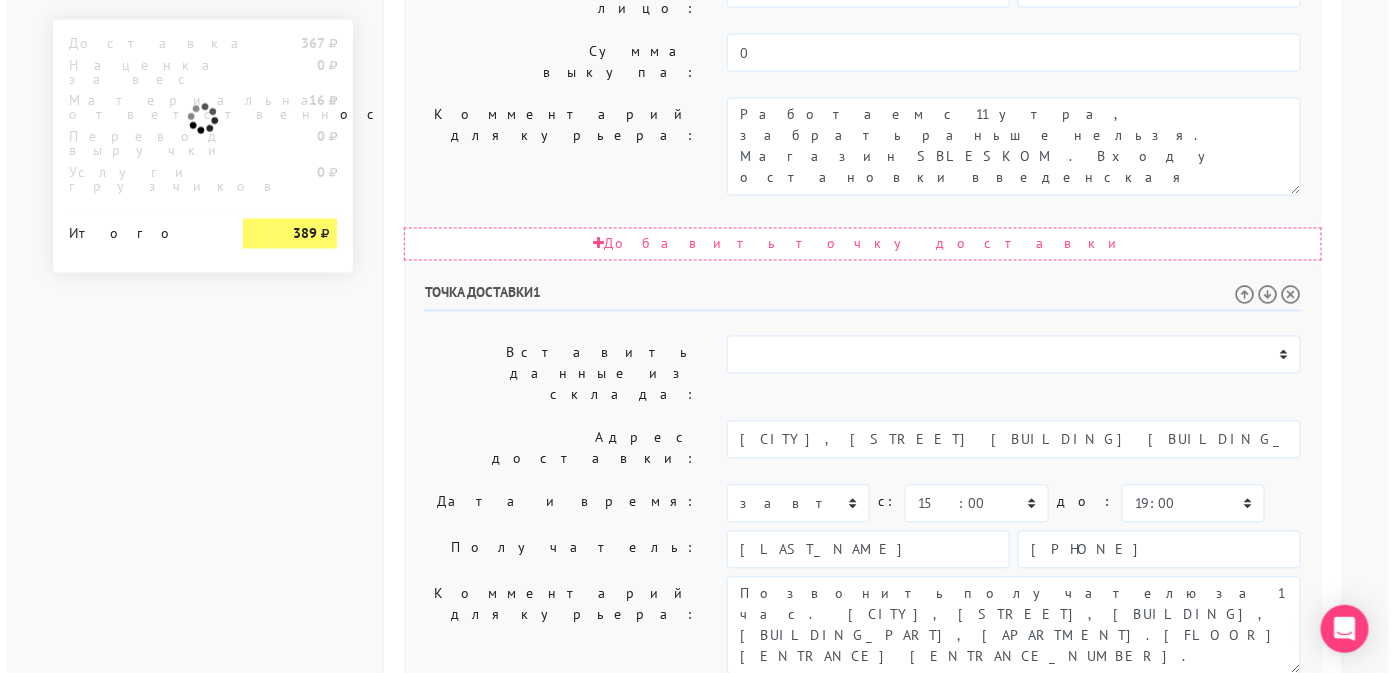 scroll, scrollTop: 0, scrollLeft: 0, axis: both 